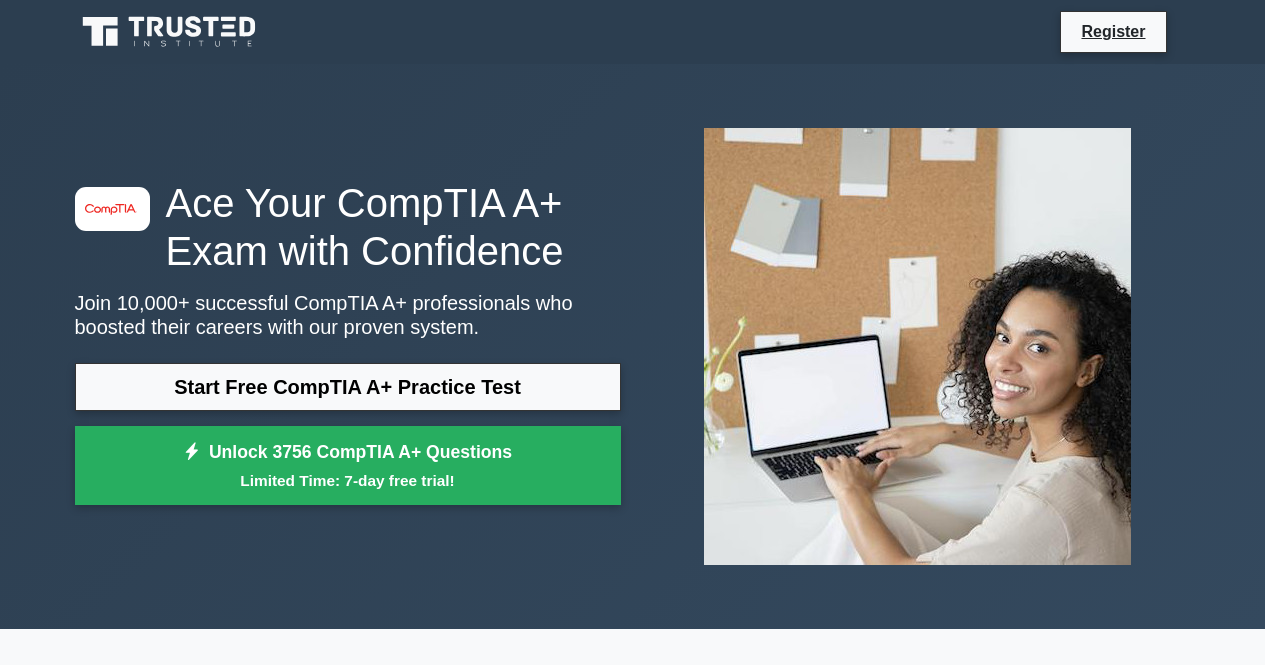 scroll, scrollTop: 0, scrollLeft: 0, axis: both 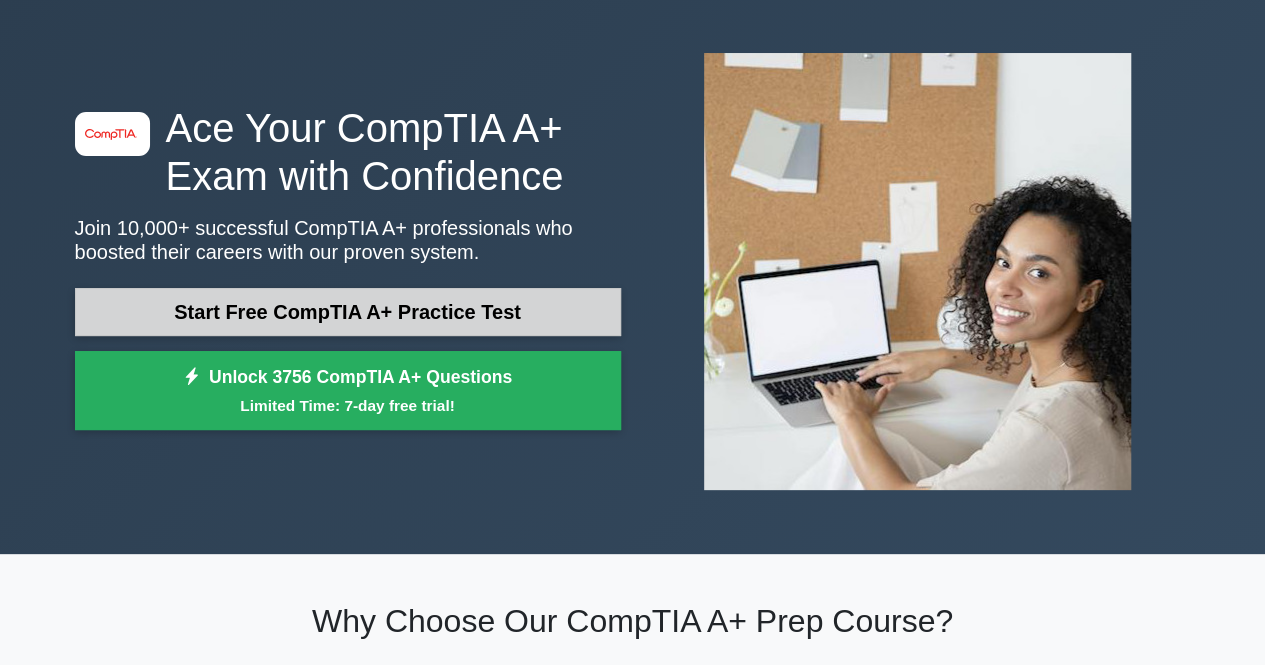 click on "Start Free CompTIA A+ Practice Test" at bounding box center [348, 312] 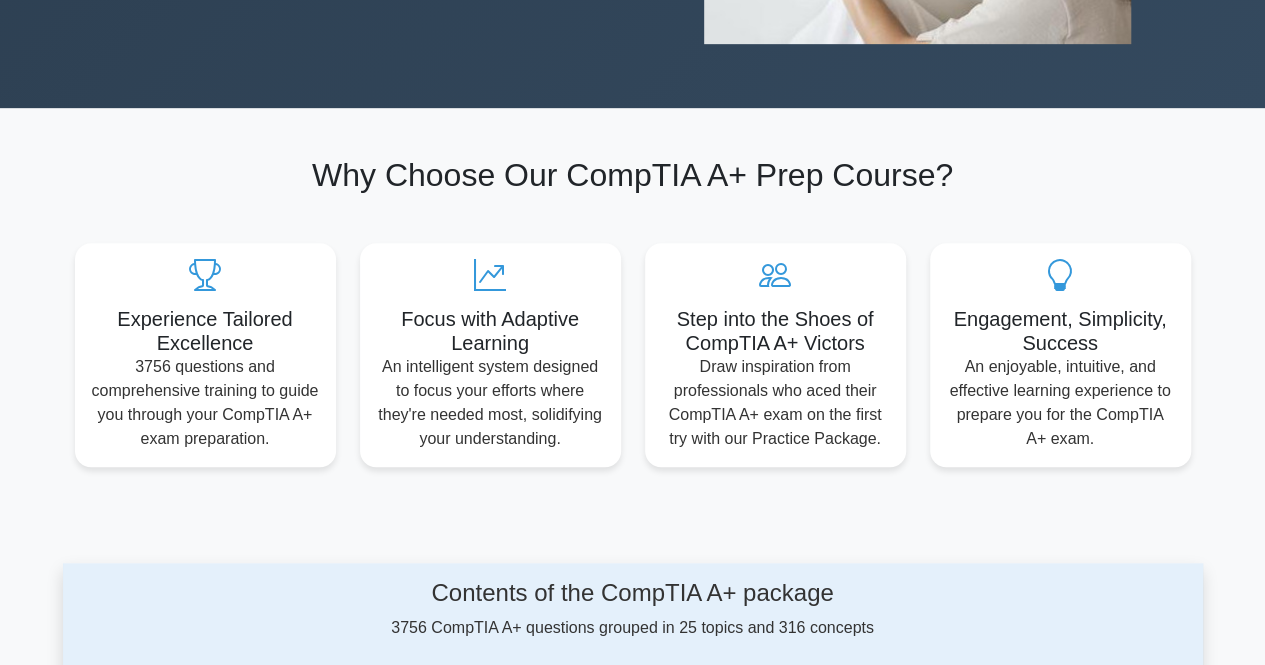 scroll, scrollTop: 0, scrollLeft: 0, axis: both 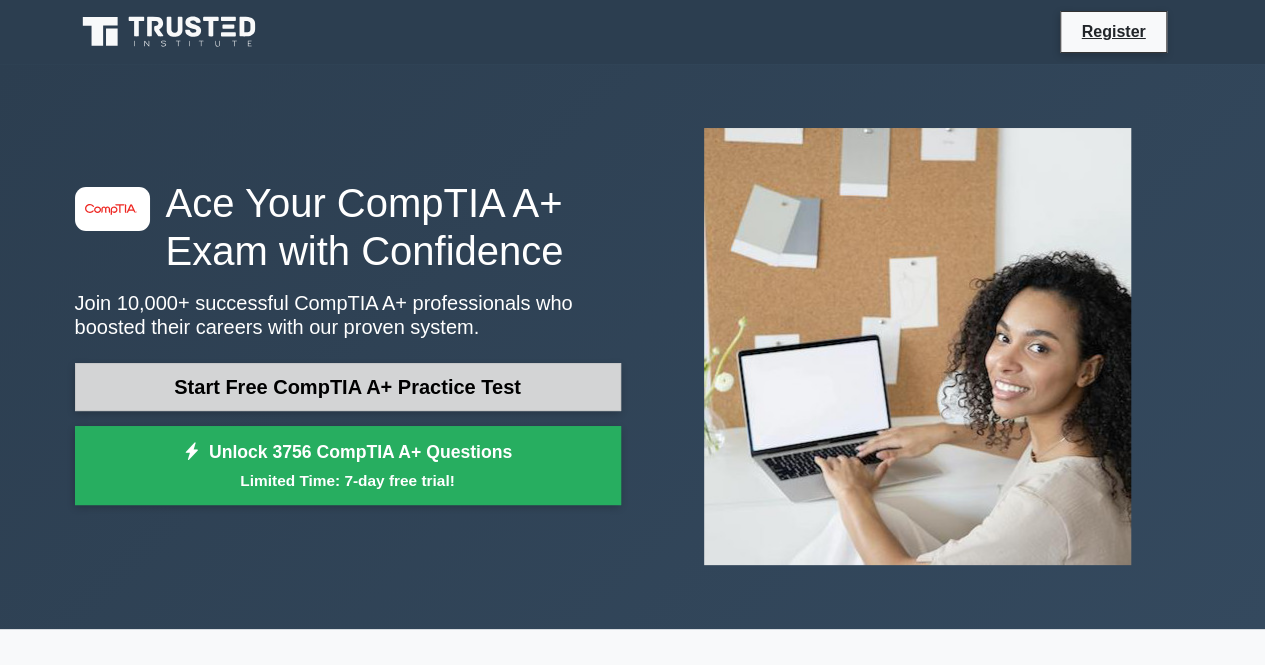 click on "Start Free CompTIA A+ Practice Test" at bounding box center [348, 387] 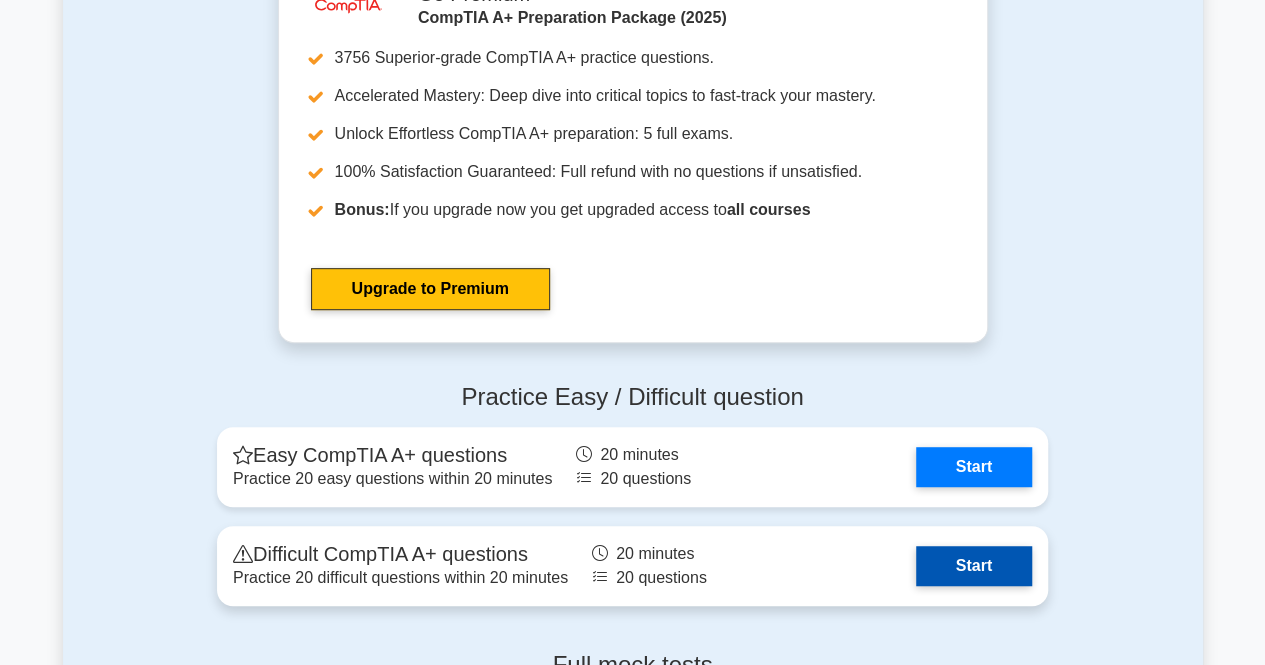 scroll, scrollTop: 4168, scrollLeft: 0, axis: vertical 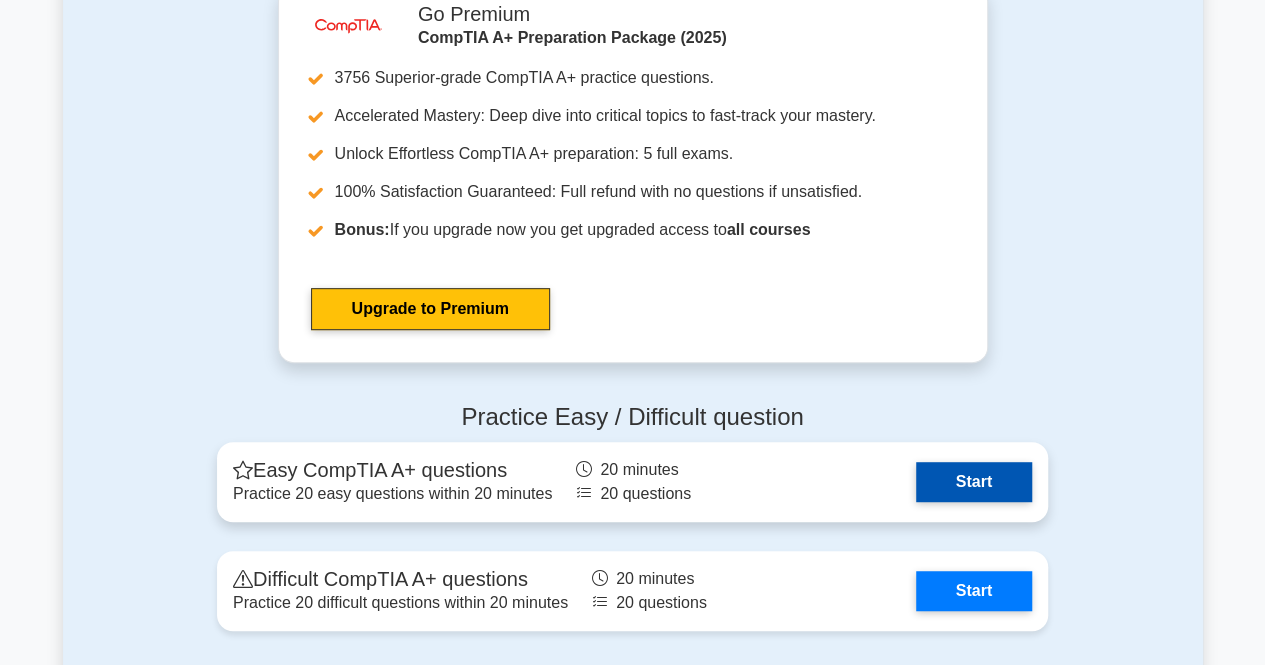 click on "Start" at bounding box center (974, 482) 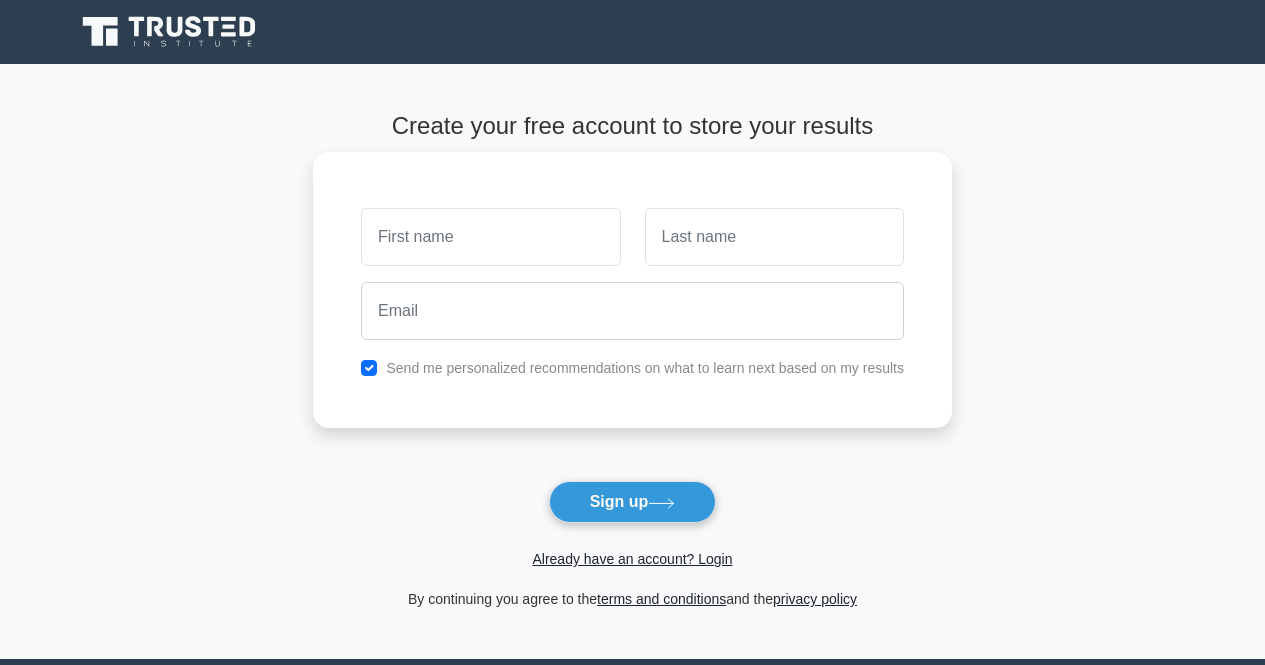 scroll, scrollTop: 0, scrollLeft: 0, axis: both 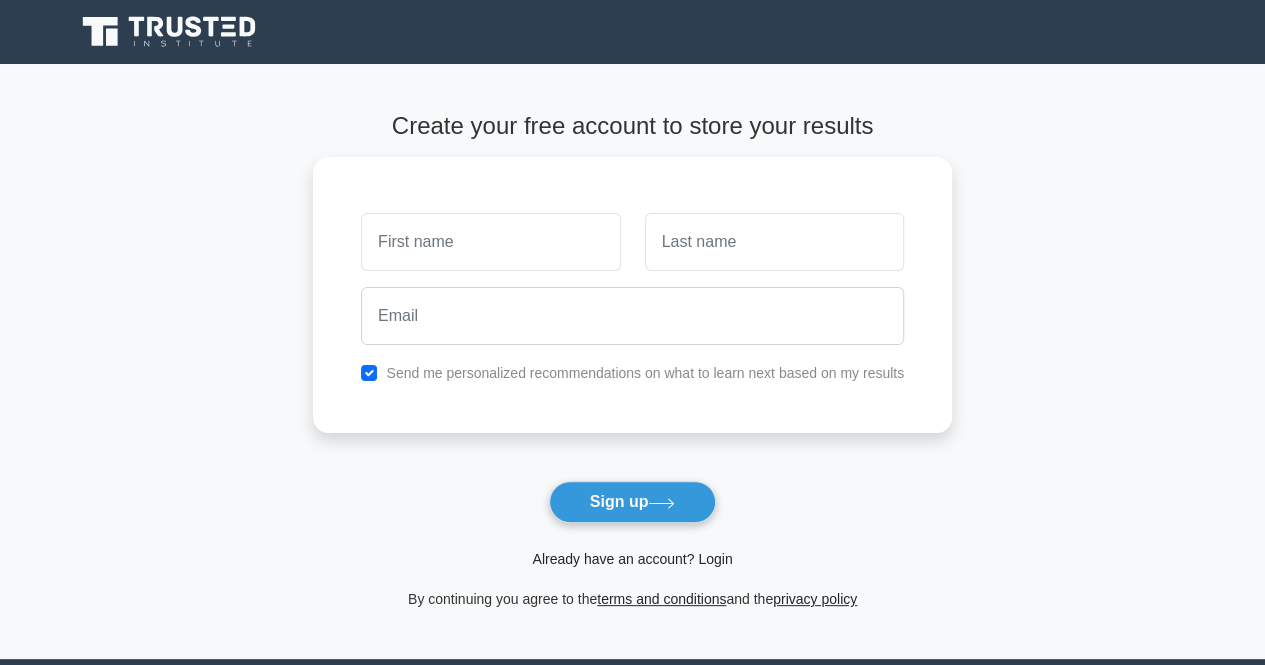 click on "Already have an account? Login" at bounding box center [632, 559] 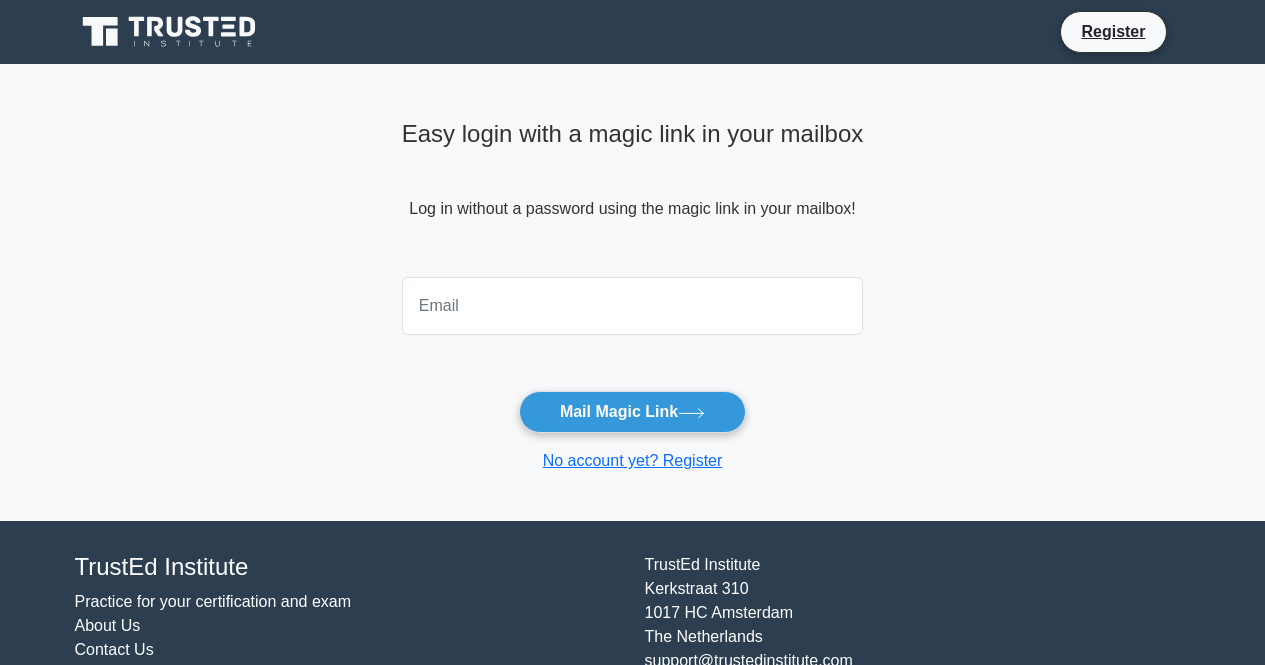 scroll, scrollTop: 0, scrollLeft: 0, axis: both 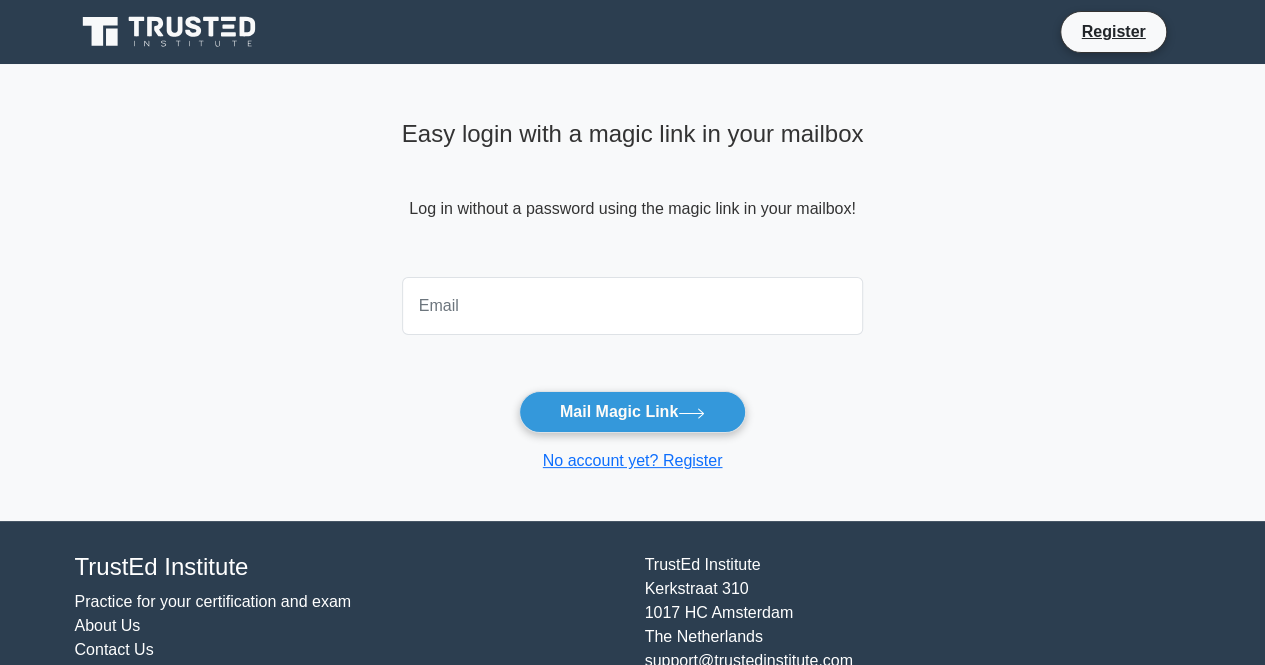 click at bounding box center (633, 306) 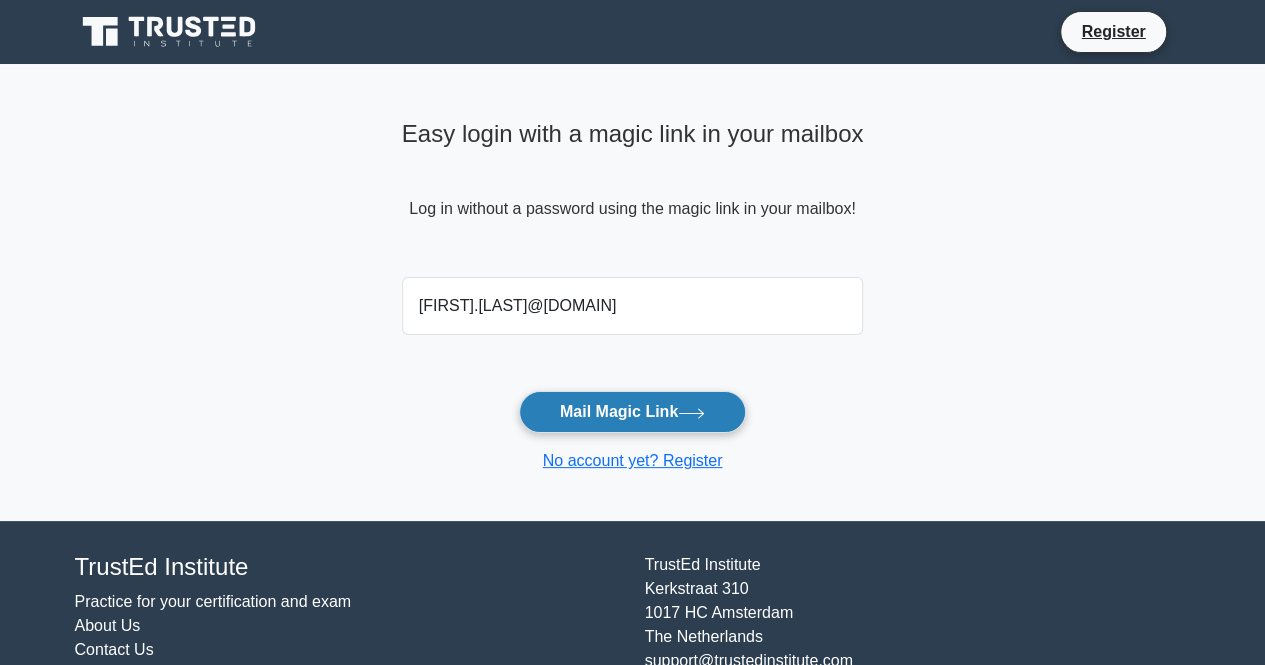 click on "Mail Magic Link" at bounding box center [632, 412] 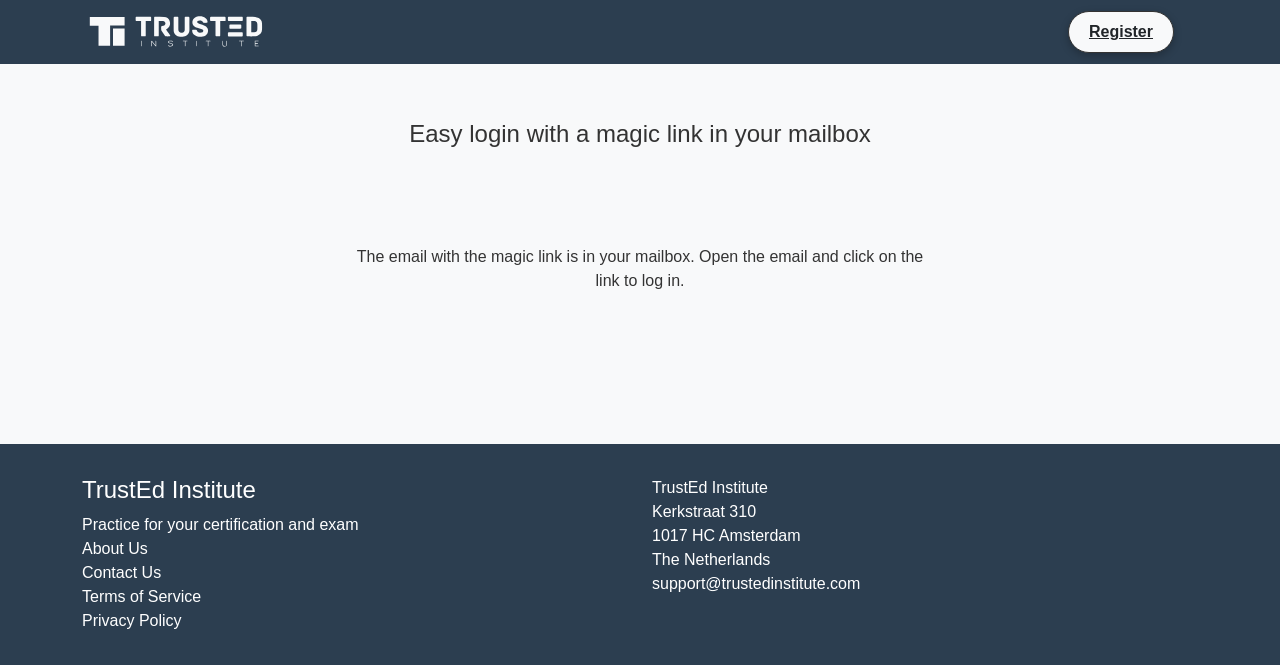scroll, scrollTop: 0, scrollLeft: 0, axis: both 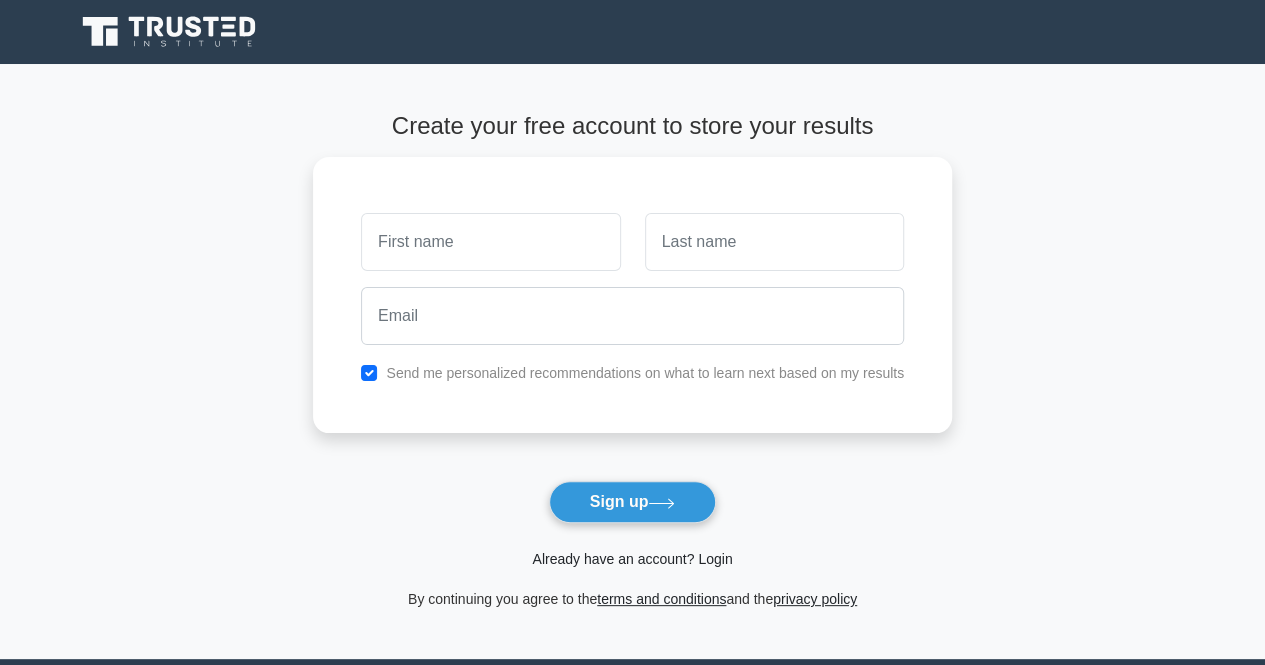 click on "Already have an account? Login" at bounding box center (632, 559) 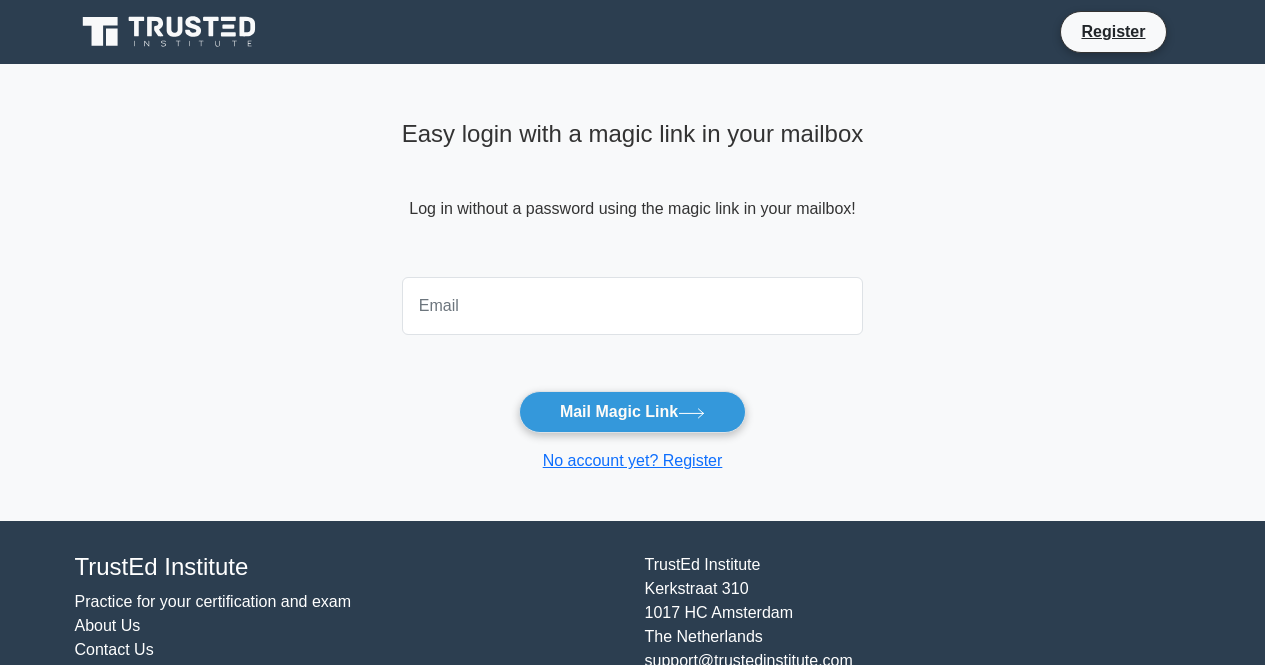 scroll, scrollTop: 0, scrollLeft: 0, axis: both 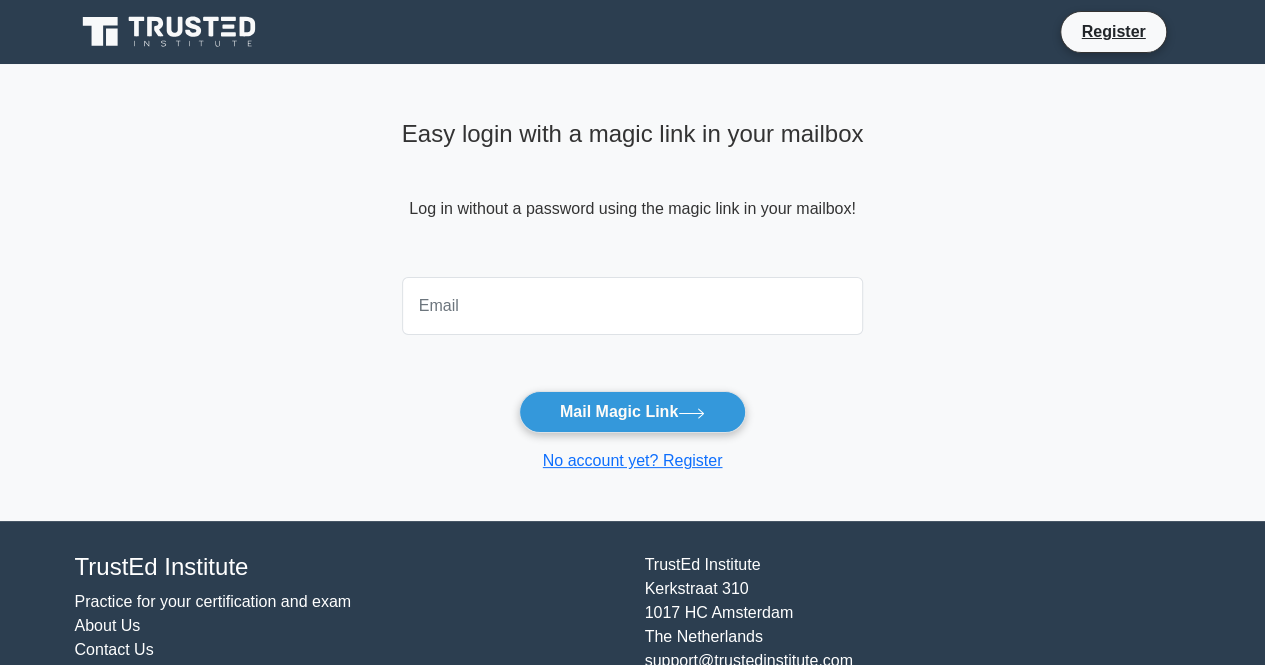click at bounding box center [633, 306] 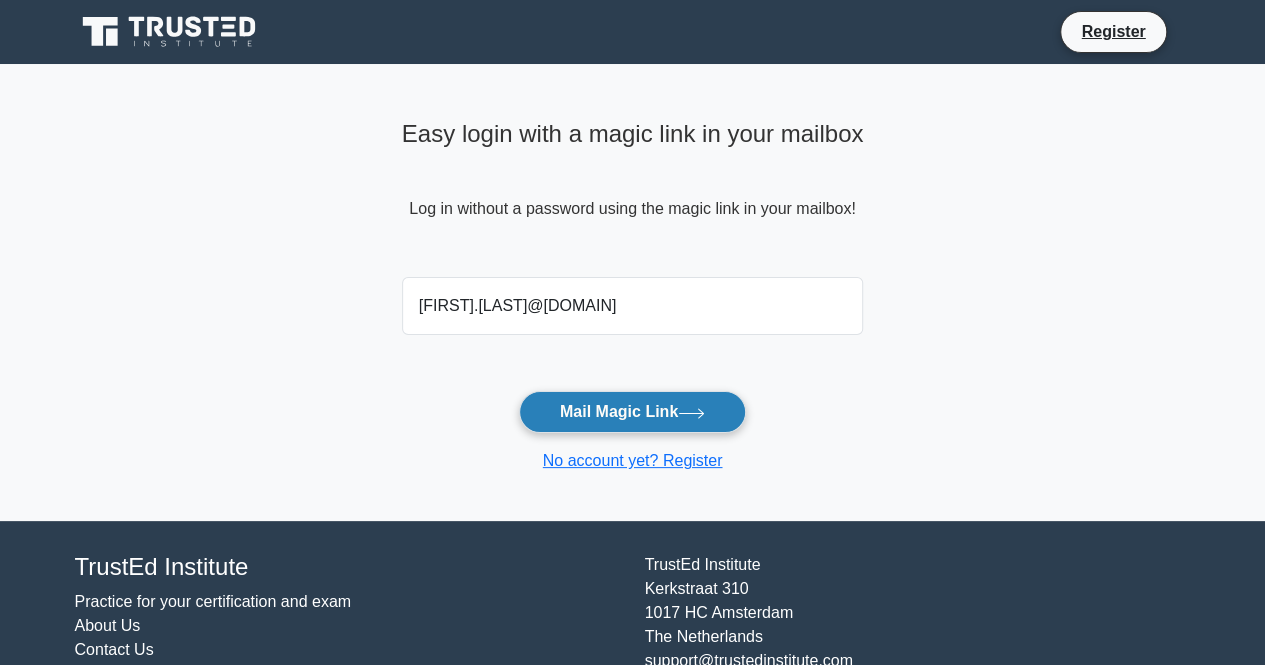 click on "Mail Magic Link" at bounding box center (632, 412) 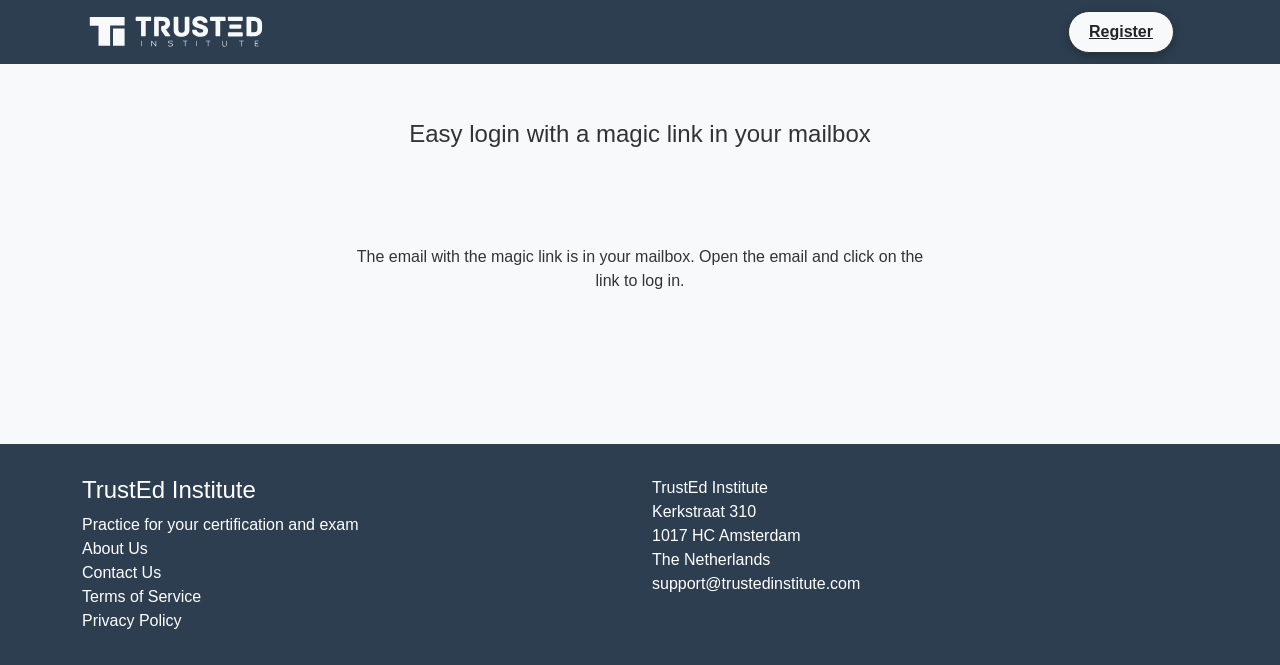 scroll, scrollTop: 0, scrollLeft: 0, axis: both 